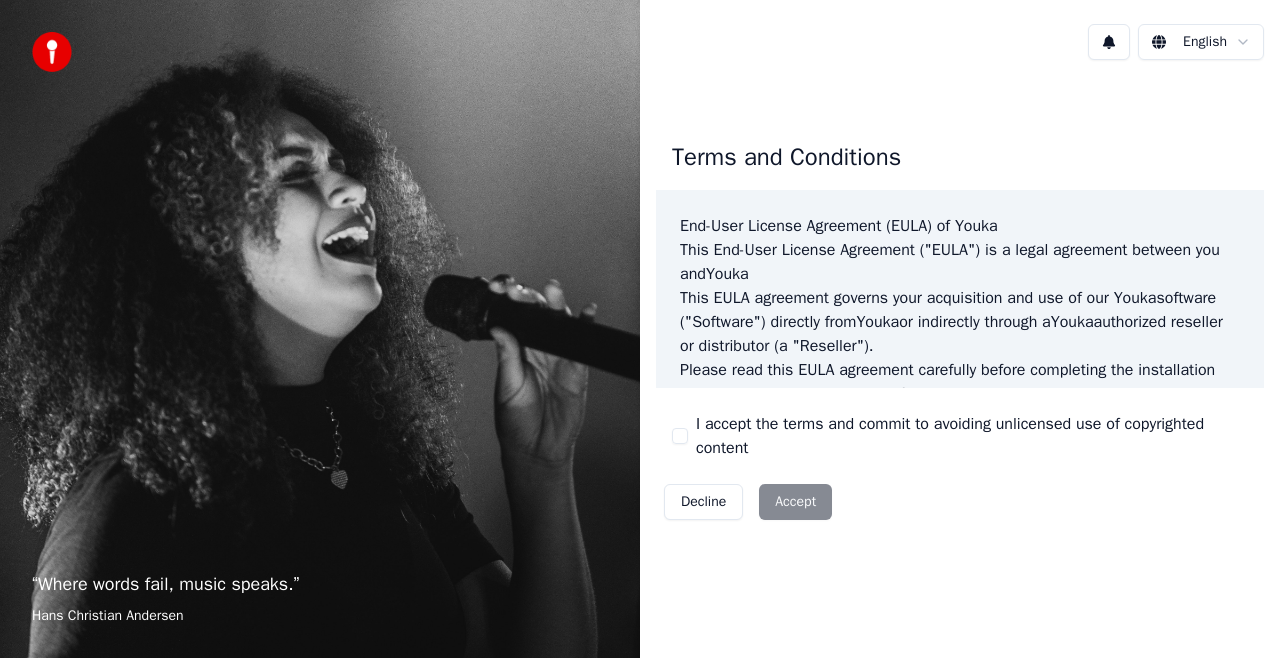 scroll, scrollTop: 0, scrollLeft: 0, axis: both 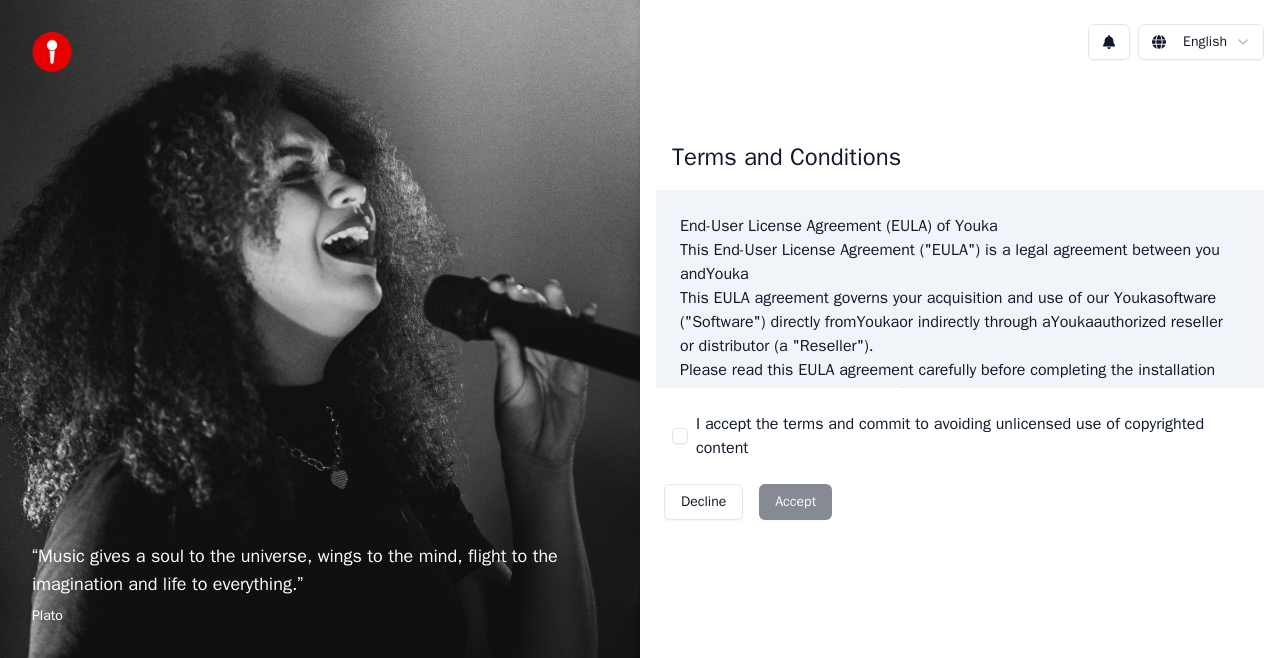 click on "Decline" at bounding box center (703, 502) 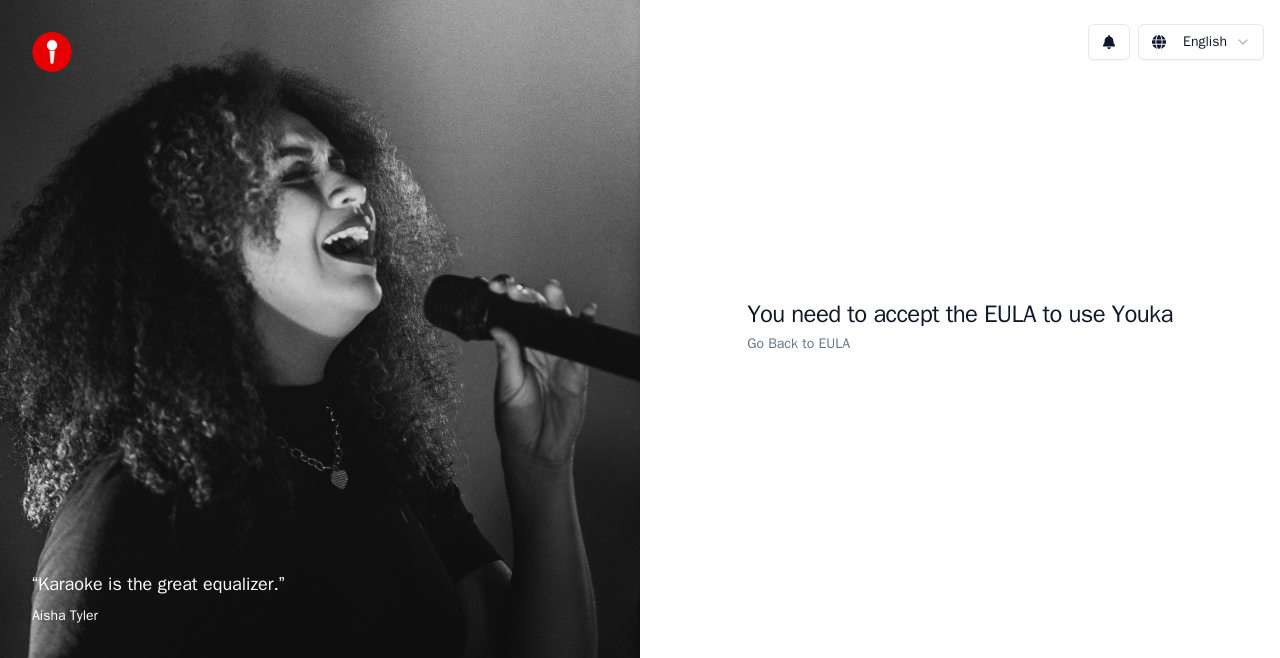 click at bounding box center (52, 52) 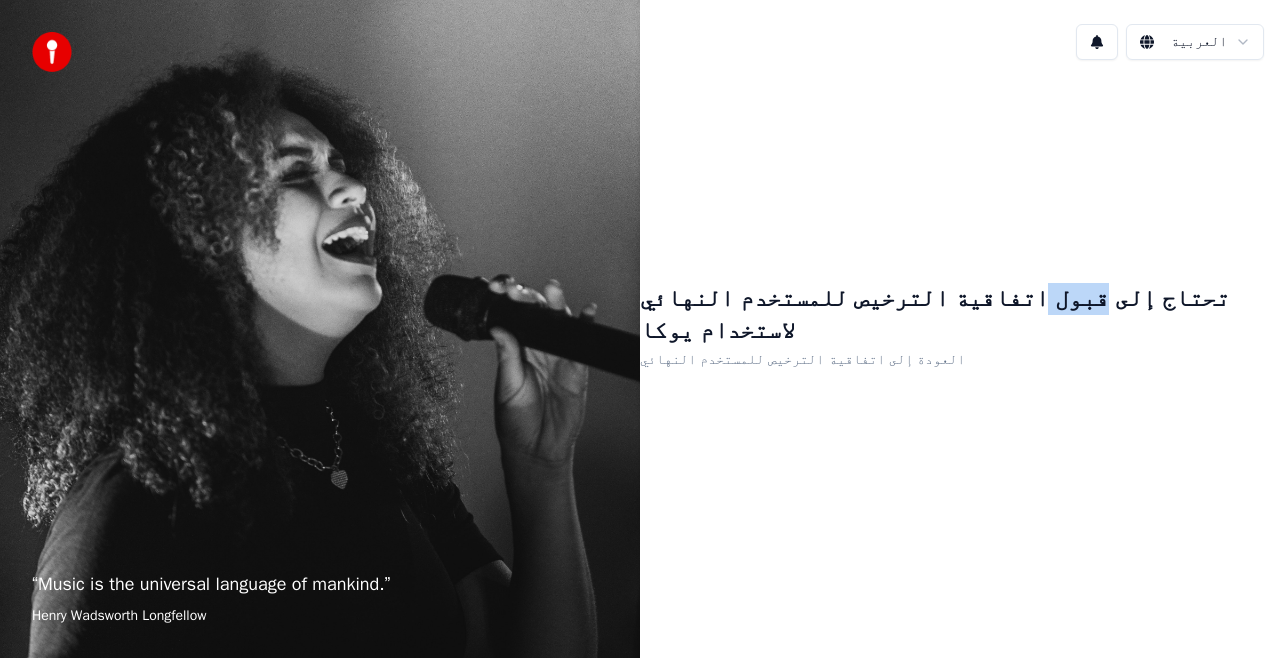 click on "تحتاج إلى قبول اتفاقية الترخيص للمستخدم النهائي لاستخدام يوكا العودة إلى اتفاقية الترخيص للمستخدم النهائي" at bounding box center [960, 327] 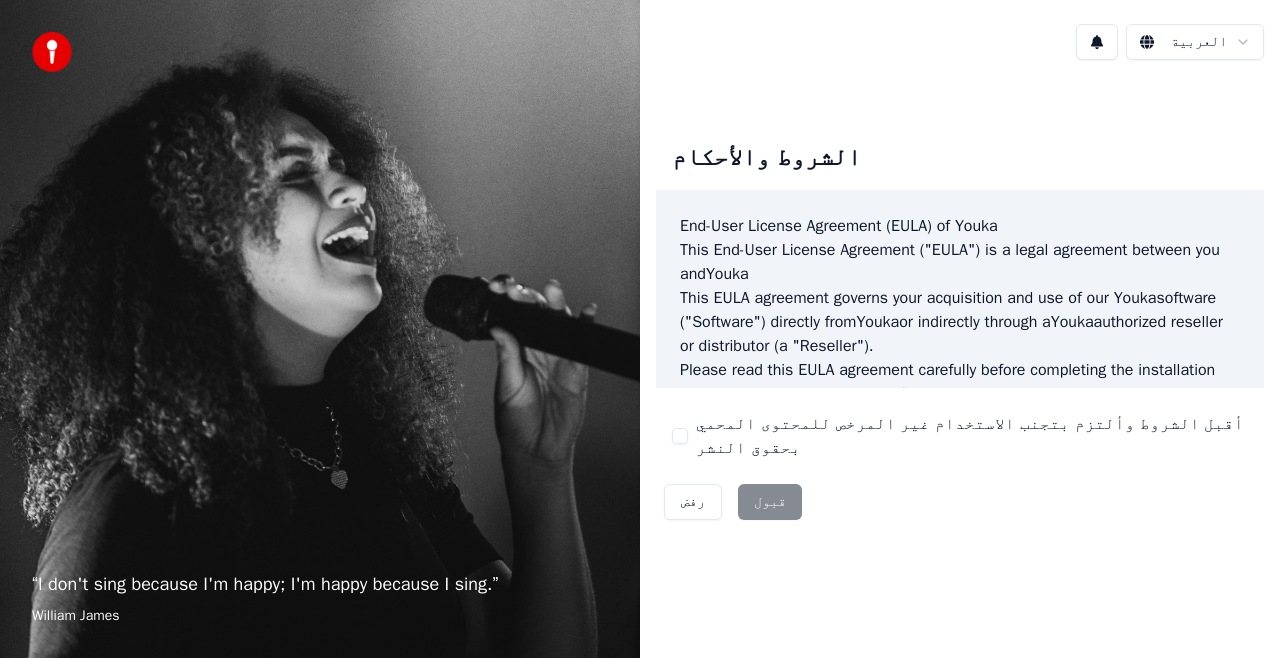 click on "رفض قبول" at bounding box center (733, 502) 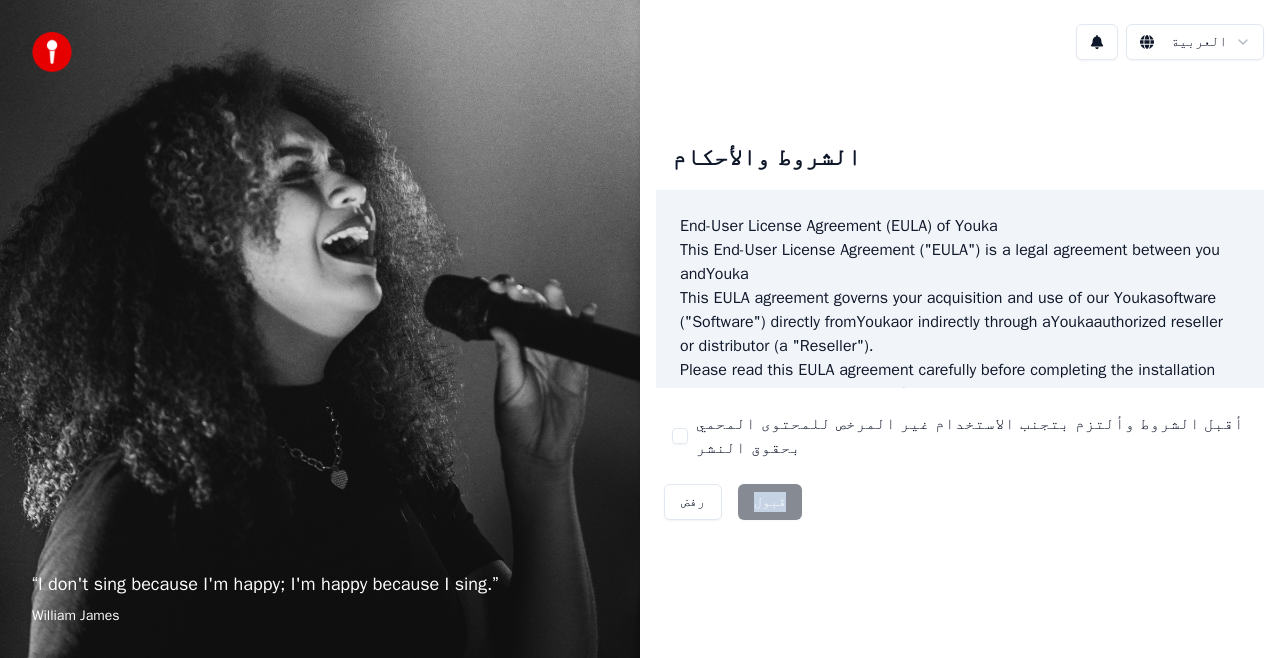 click on "رفض قبول" at bounding box center [733, 502] 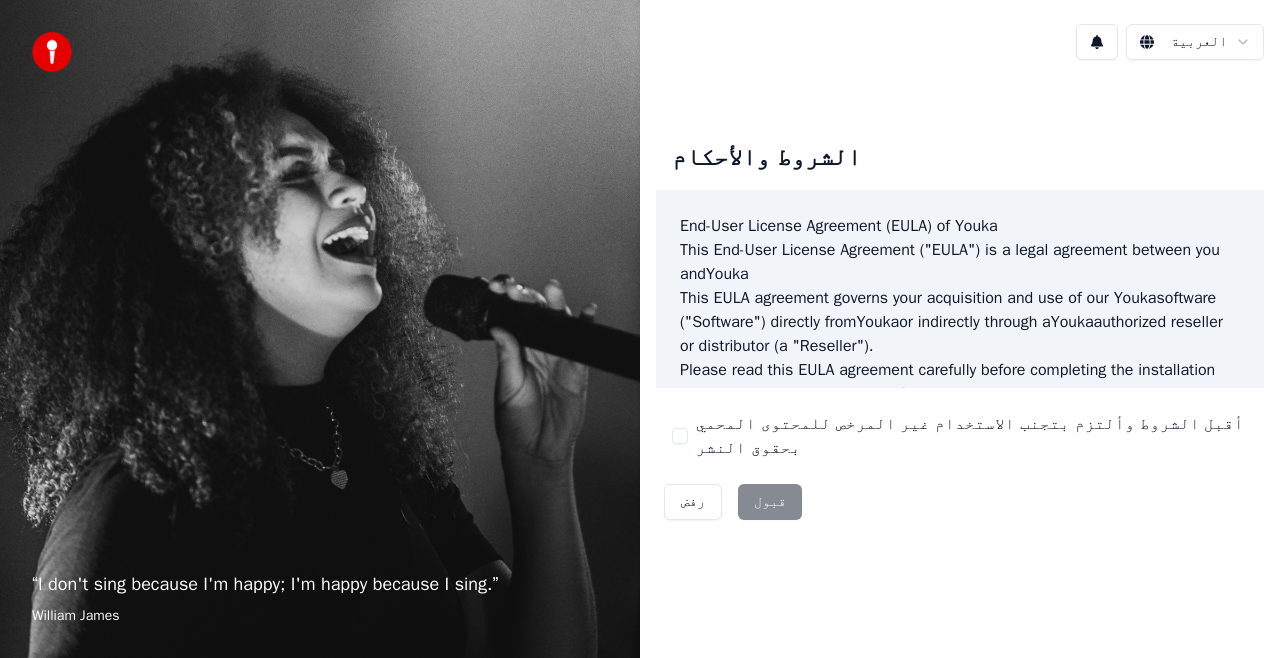 click on "الشروط والأحكام End-User License Agreement (EULA) of Youka This End-User License Agreement ("EULA") is a legal agreement between you and Youka This EULA agreement governs your acquisition and use of our Youka software ("Software") directly from Youka or indirectly through a Youka authorized reseller or distributor (a "Reseller"). Please read this EULA agreement carefully before completing the installation process and using the Youka software. It provides a license to use the Youka software and contains warranty information and liability disclaimers. If you register for a free trial of the Youka software, this EULA agreement will also govern that trial. By clicking "accept" or installing and/or using the Youka software, you are confirming your acceptance of the Software and agreeing to become bound by the terms of this EULA agreement. This EULA agreement shall apply only to the Software supplied by Youka Youka EULA Template for Youka . License Grant Youka Youka" at bounding box center [960, 326] 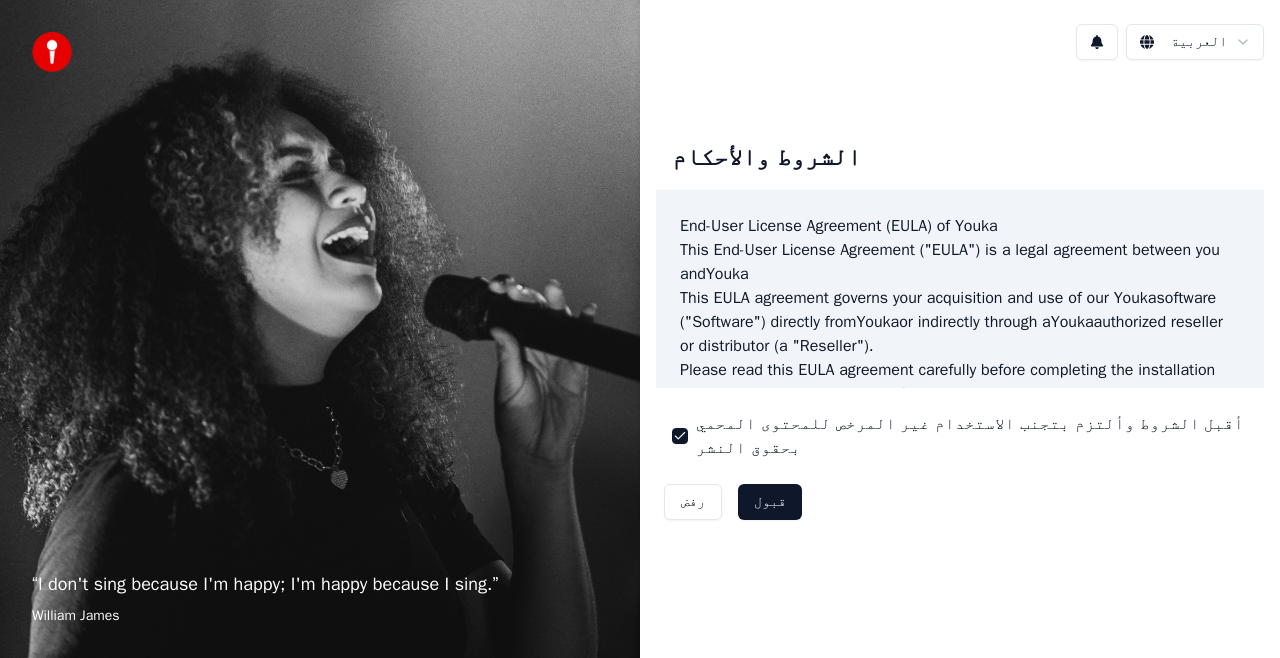 click on "قبول" at bounding box center (770, 502) 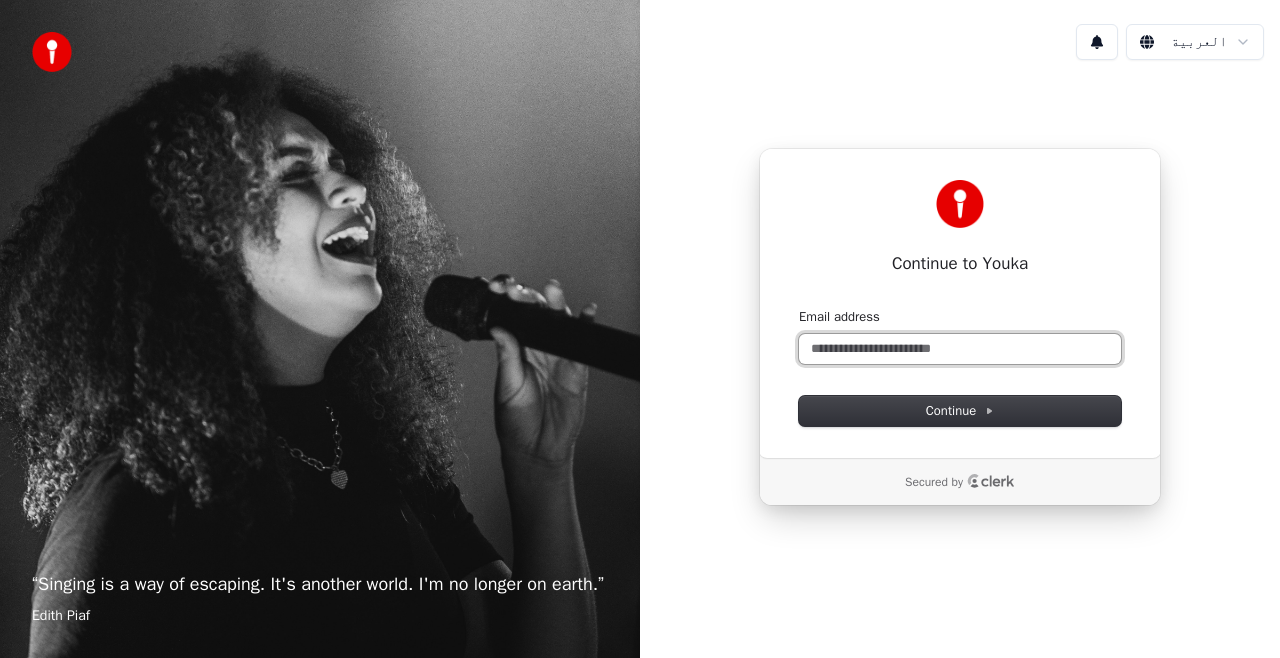 click on "Email address" at bounding box center [960, 349] 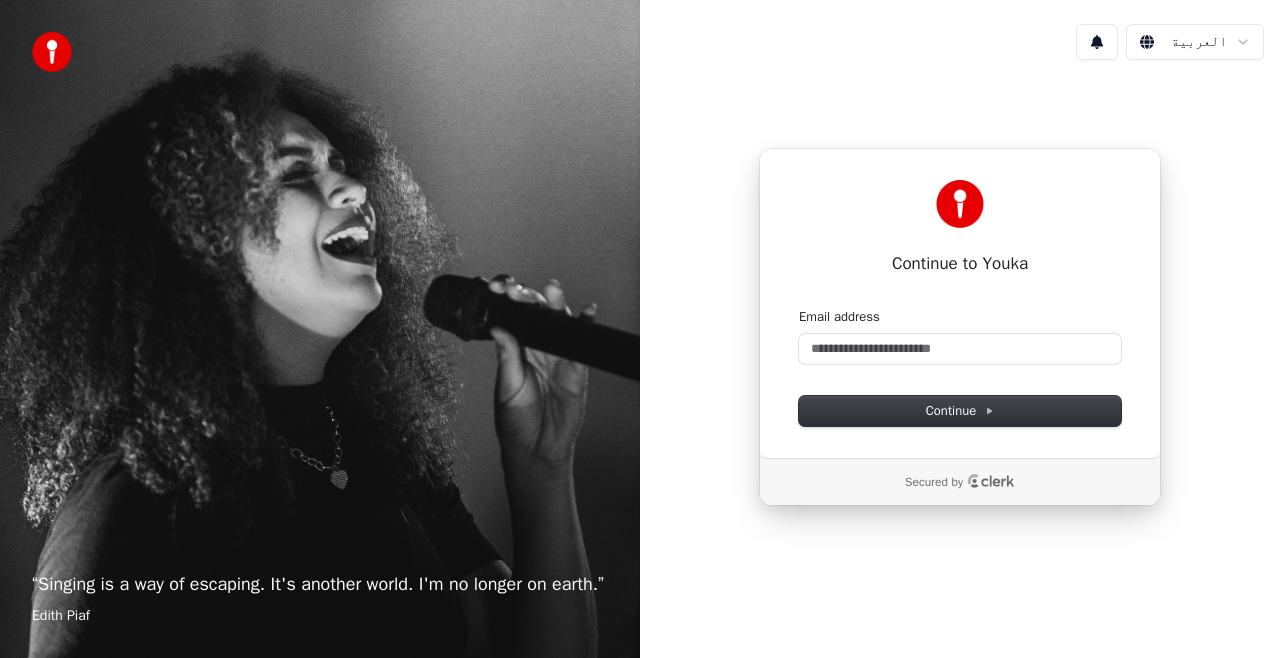 click on "“ Singing is a way of escaping. It's another world. I'm no longer on earth. ” [PERSON]" at bounding box center (320, 329) 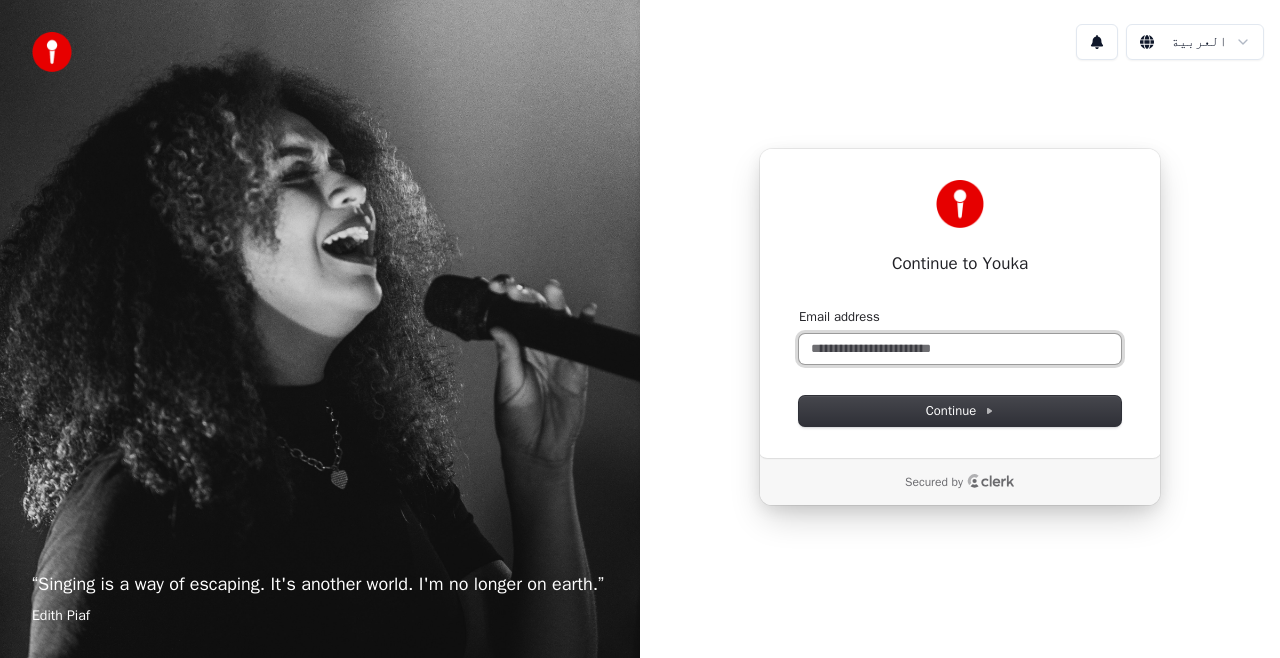 click on "Email address" at bounding box center (960, 349) 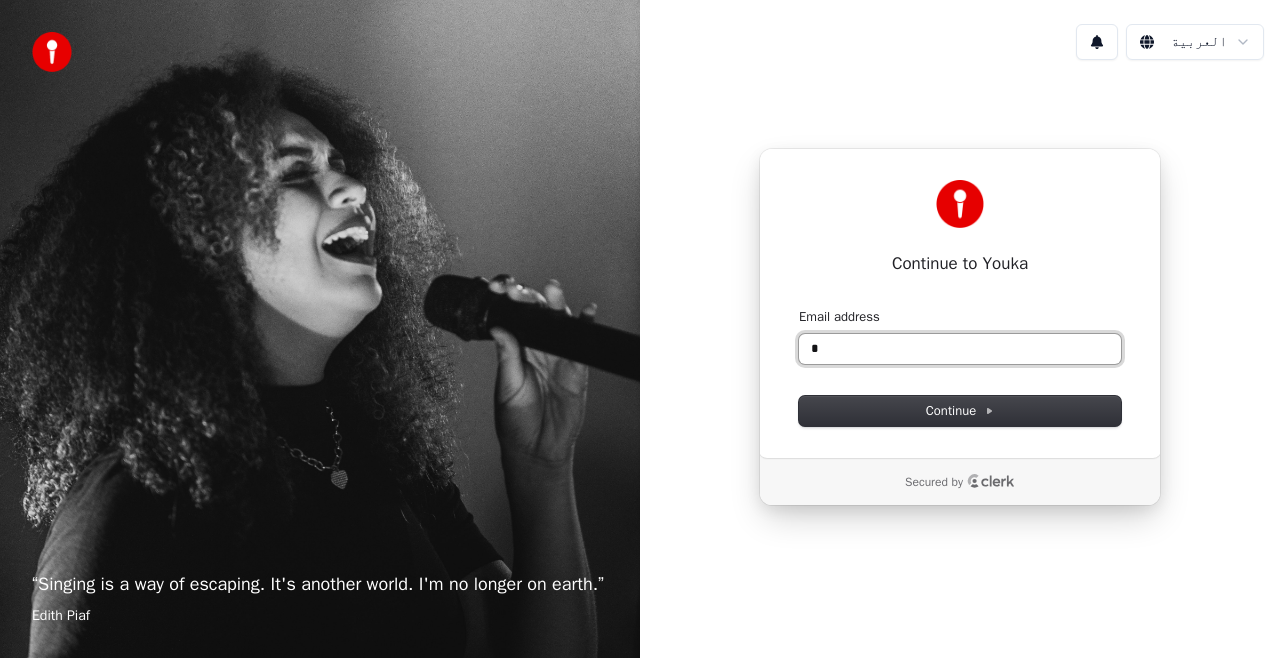 type on "*" 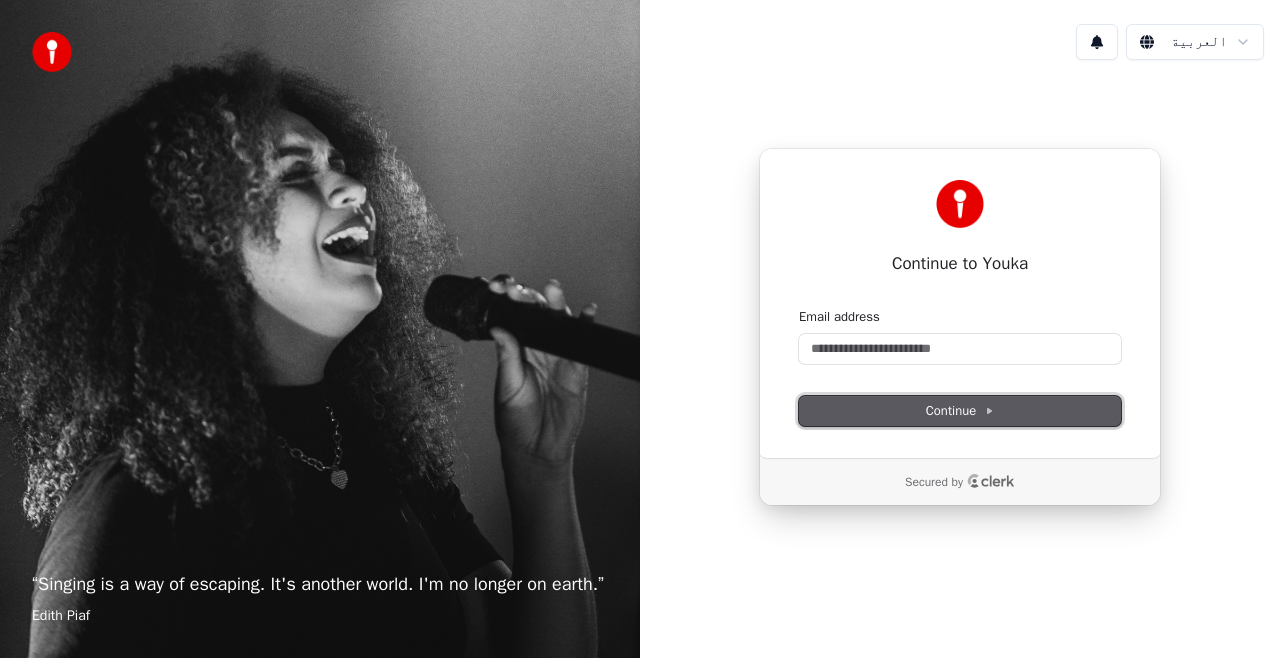 click on "Continue" at bounding box center [960, 411] 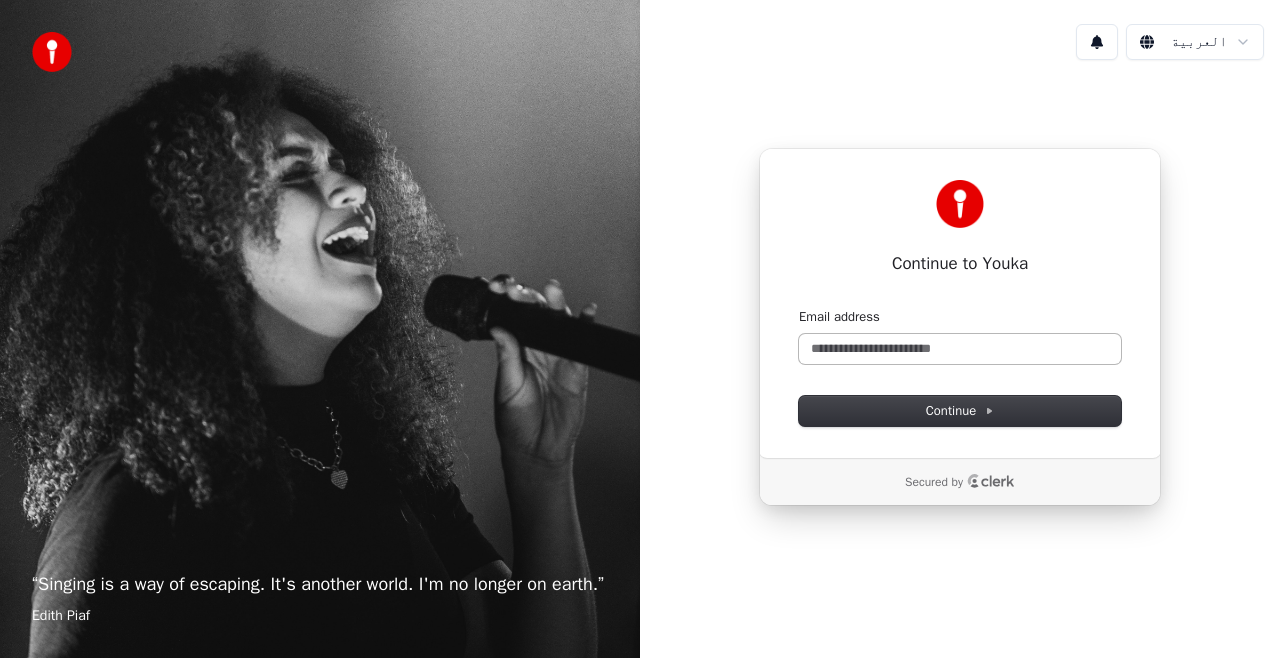 drag, startPoint x: 941, startPoint y: 325, endPoint x: 941, endPoint y: 338, distance: 13 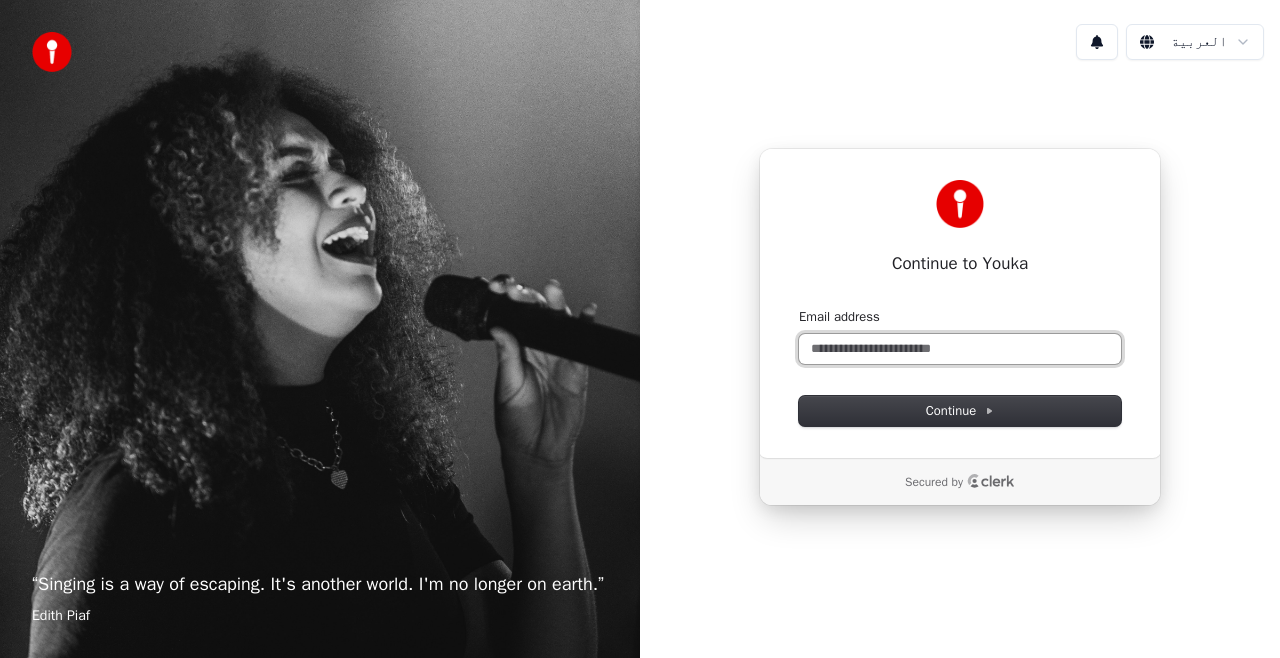 click on "Email address" at bounding box center (960, 349) 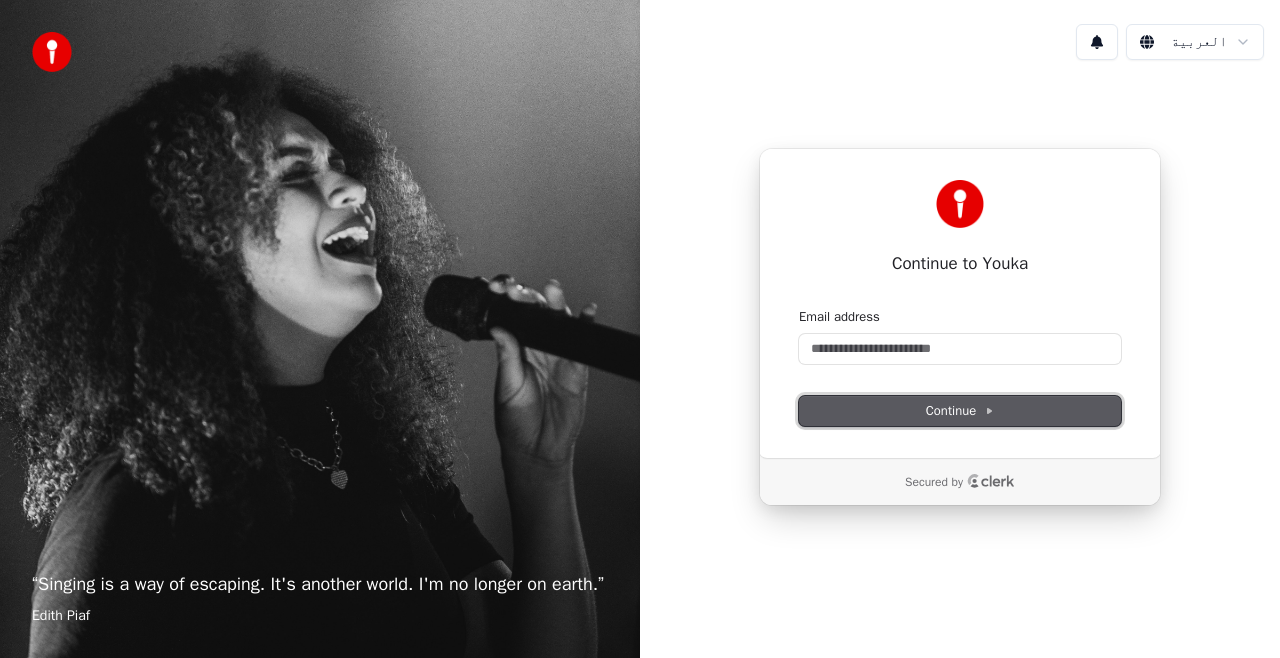 click on "Continue" at bounding box center (960, 411) 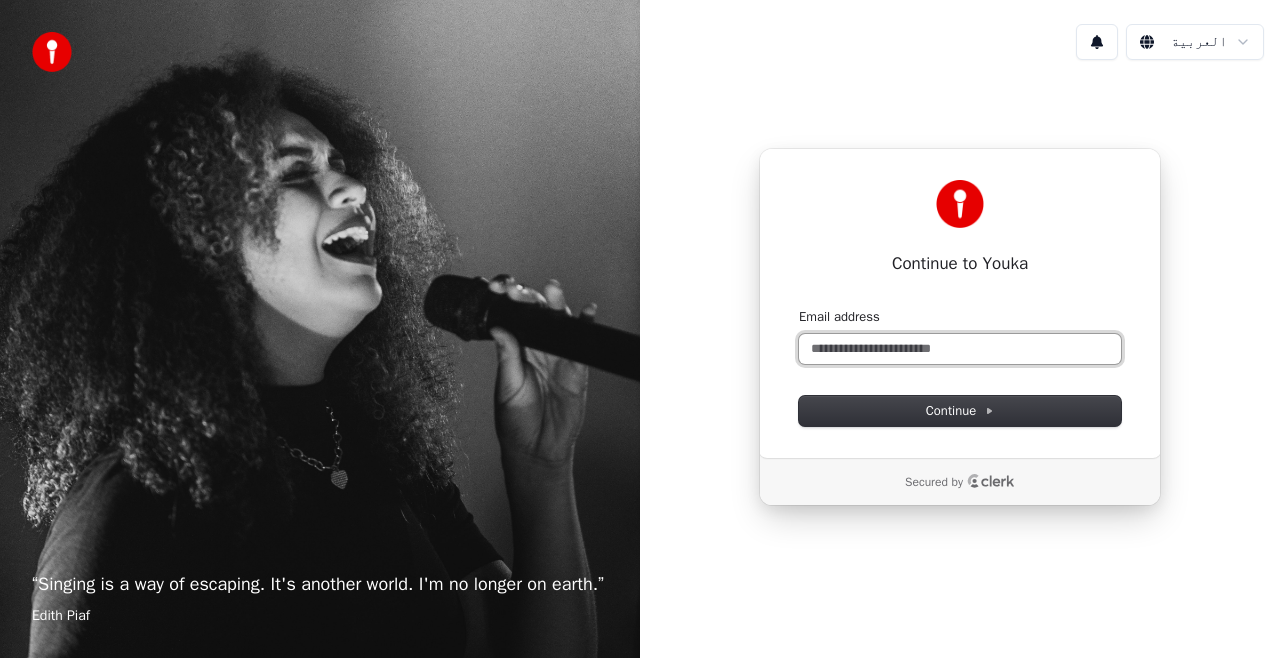 click on "Email address" at bounding box center (960, 349) 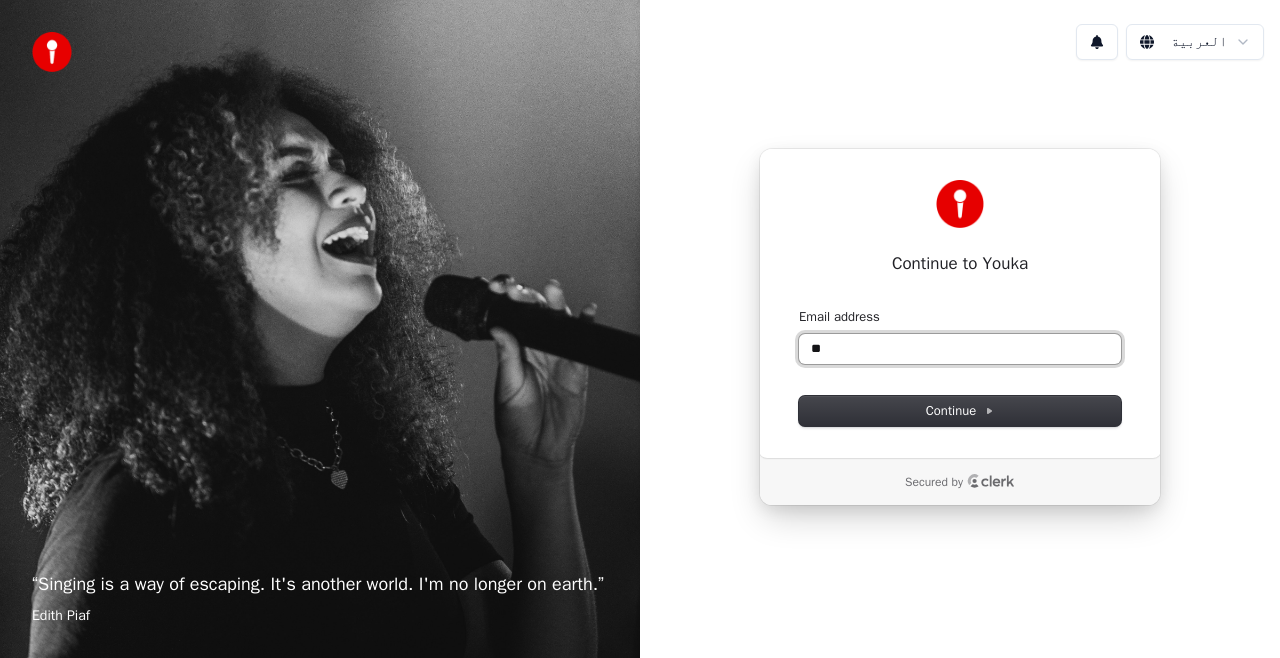 type on "*" 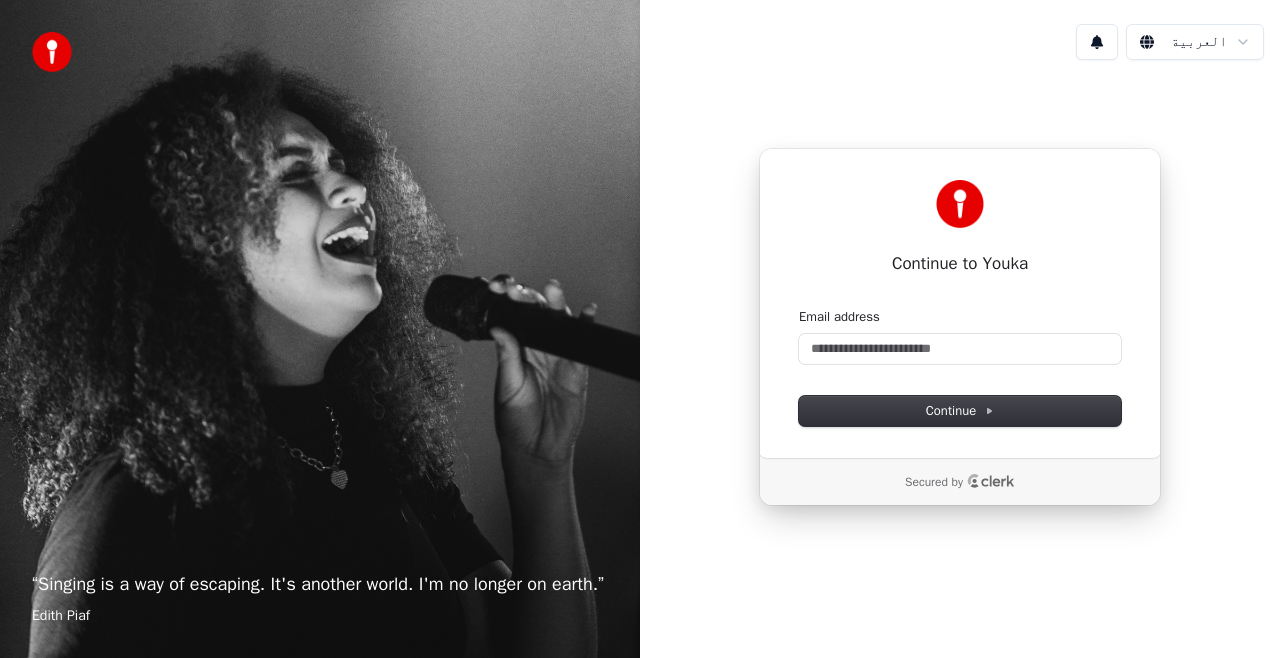 click on "العربية" at bounding box center (960, 42) 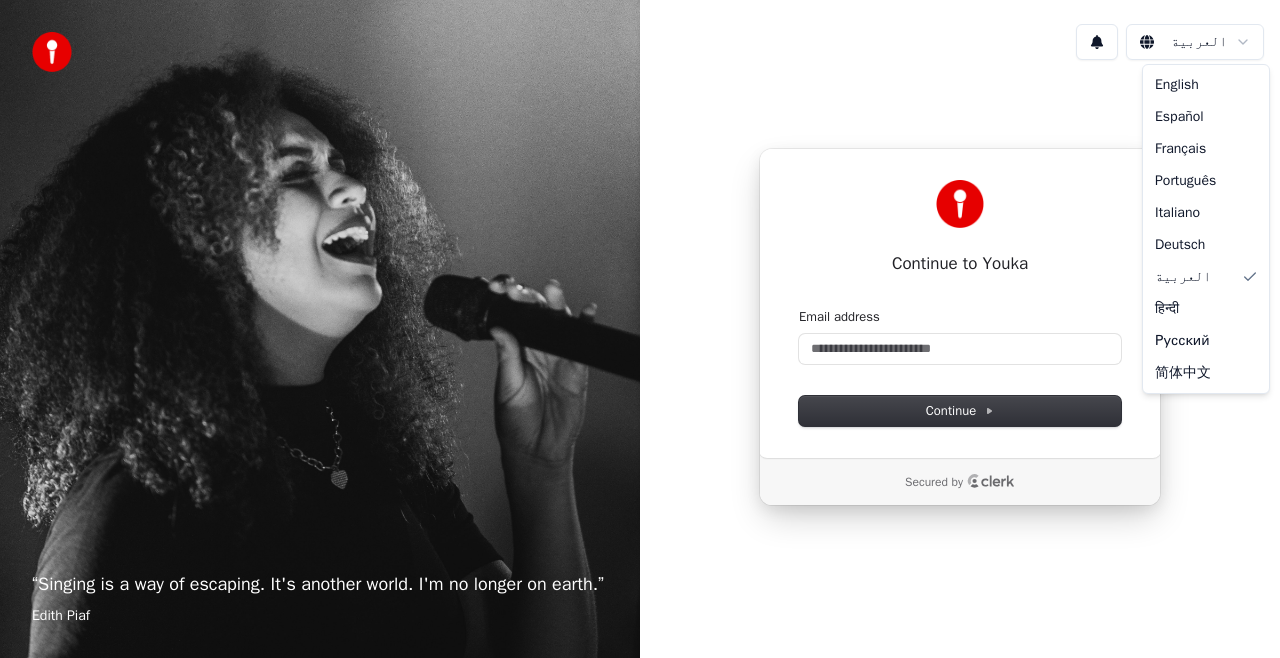click on "“ Singing is a way of escaping. It's another world. I'm no longer on earth. ” [PERSON] العربية Continue to Youka Continue with Google or Email address Continue Secured by
English Español Français Português Italiano Deutsch العربية हिन्दी Русский 简体中文" at bounding box center [640, 329] 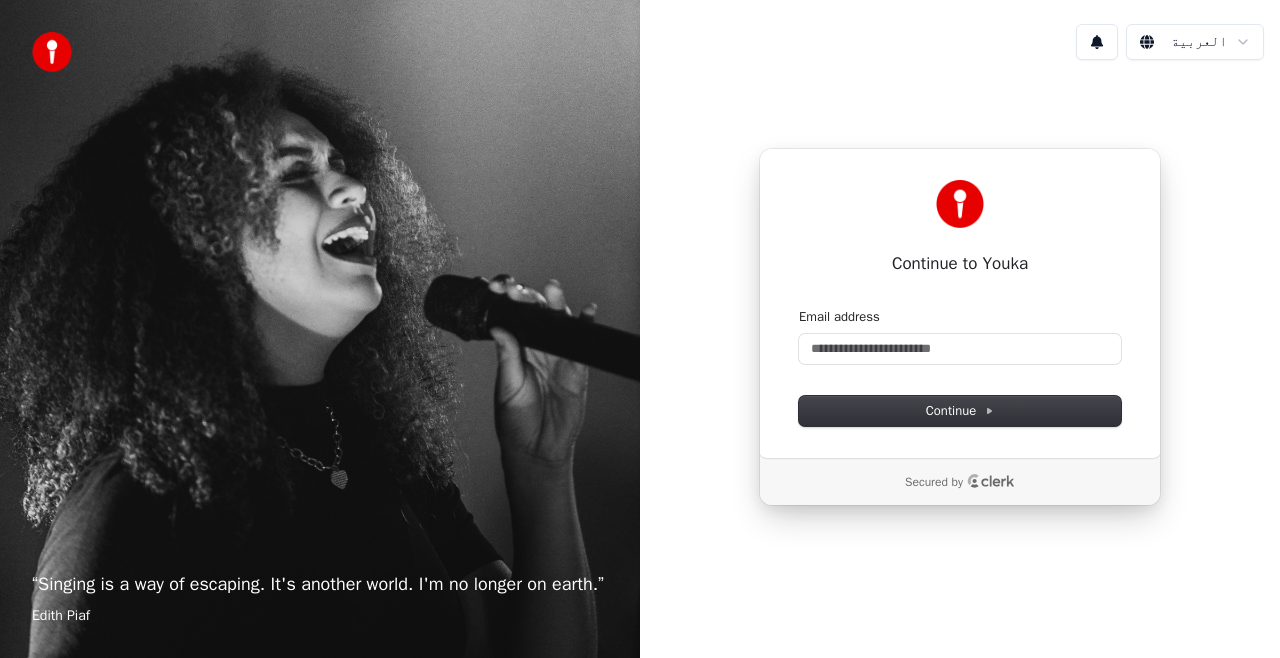 click on "Edith Piaf" at bounding box center (320, 616) 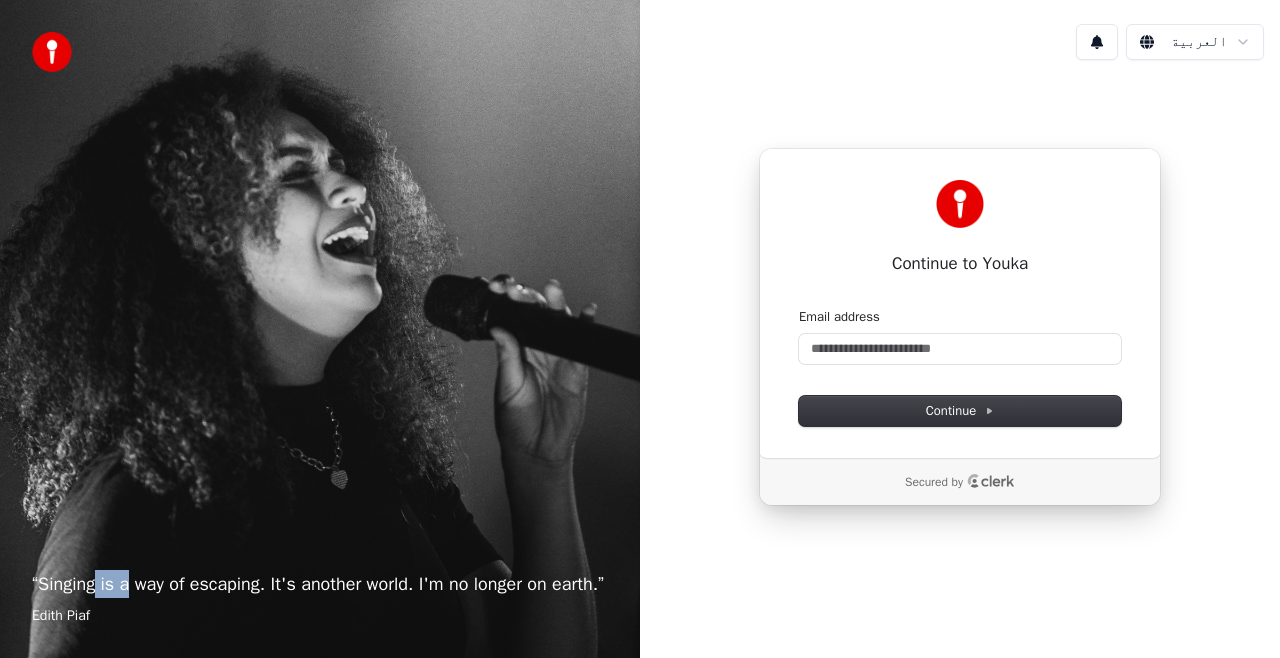 drag, startPoint x: 97, startPoint y: 582, endPoint x: 134, endPoint y: 574, distance: 37.85499 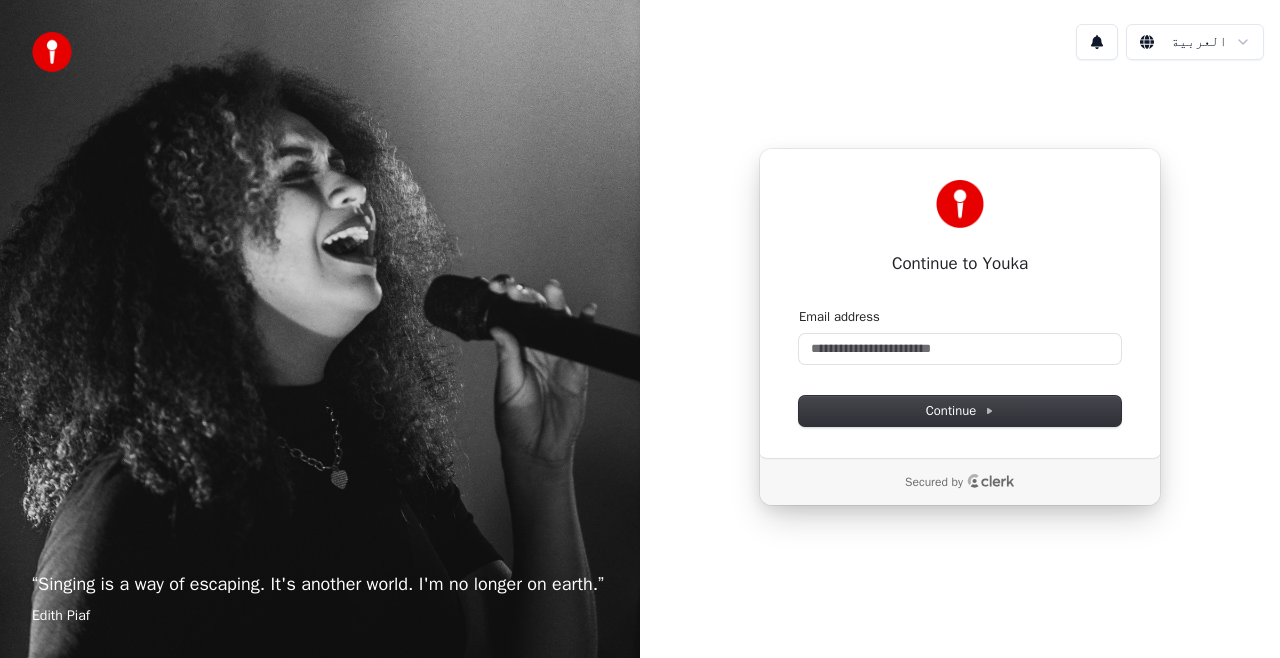 click on "Edith Piaf" at bounding box center (320, 616) 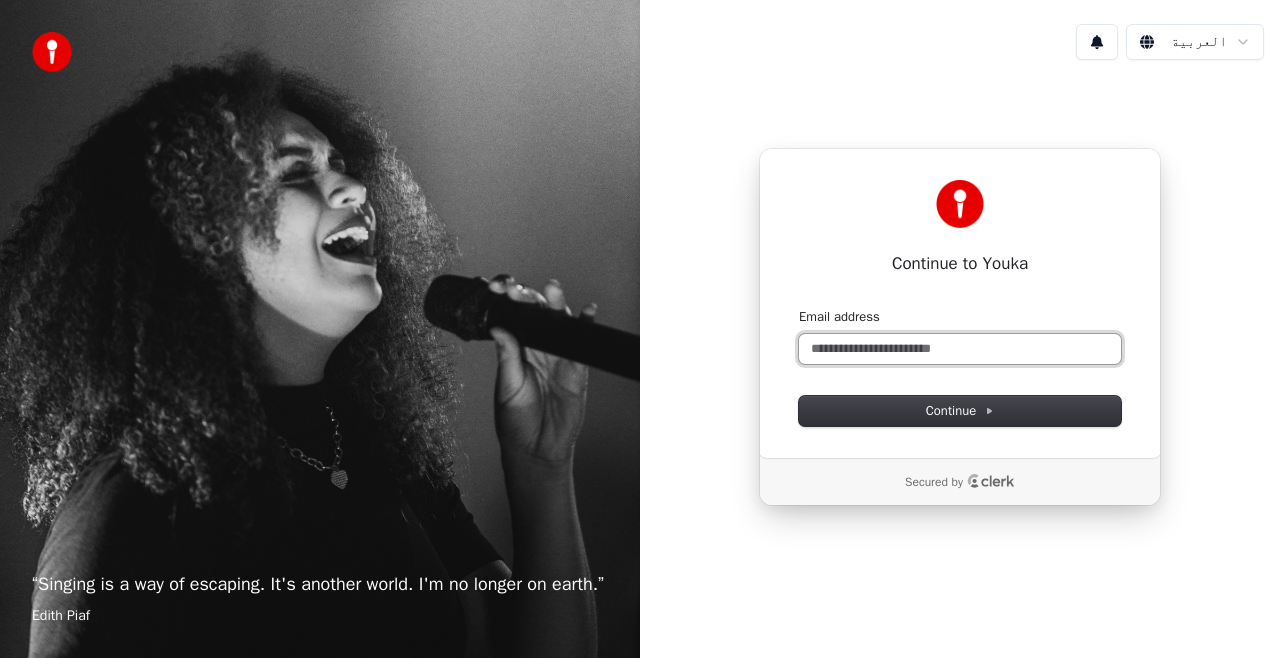click on "Email address" at bounding box center [960, 349] 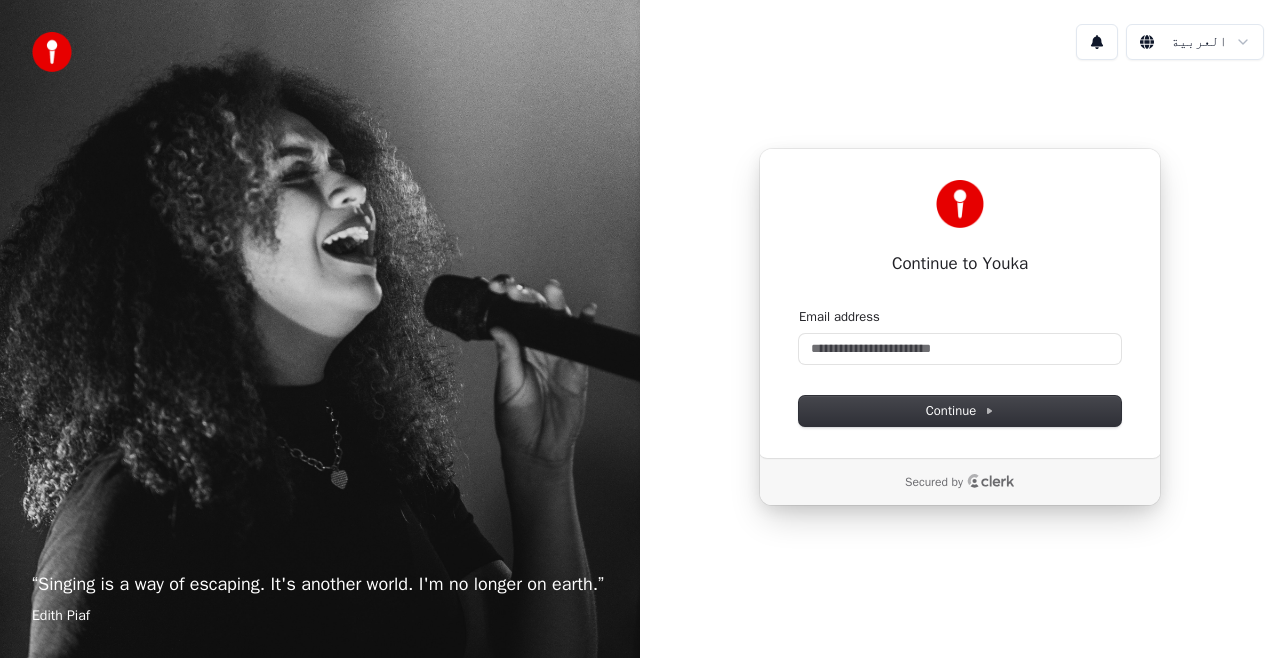 click 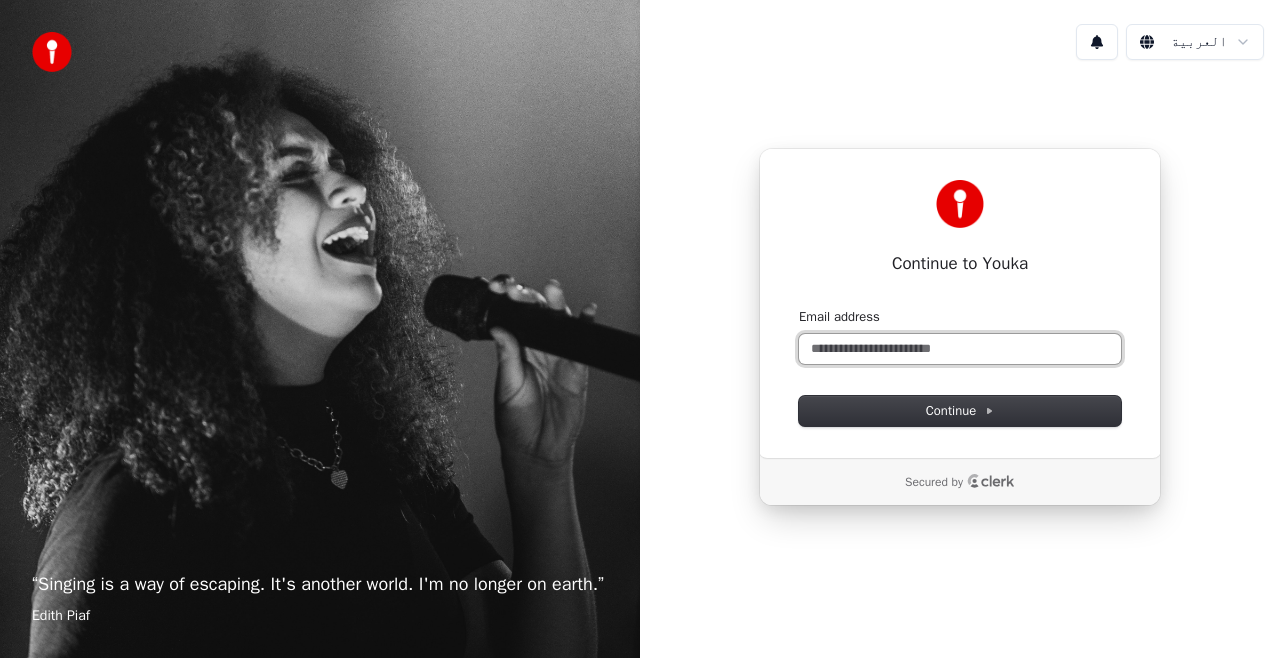 click on "Email address" at bounding box center [960, 349] 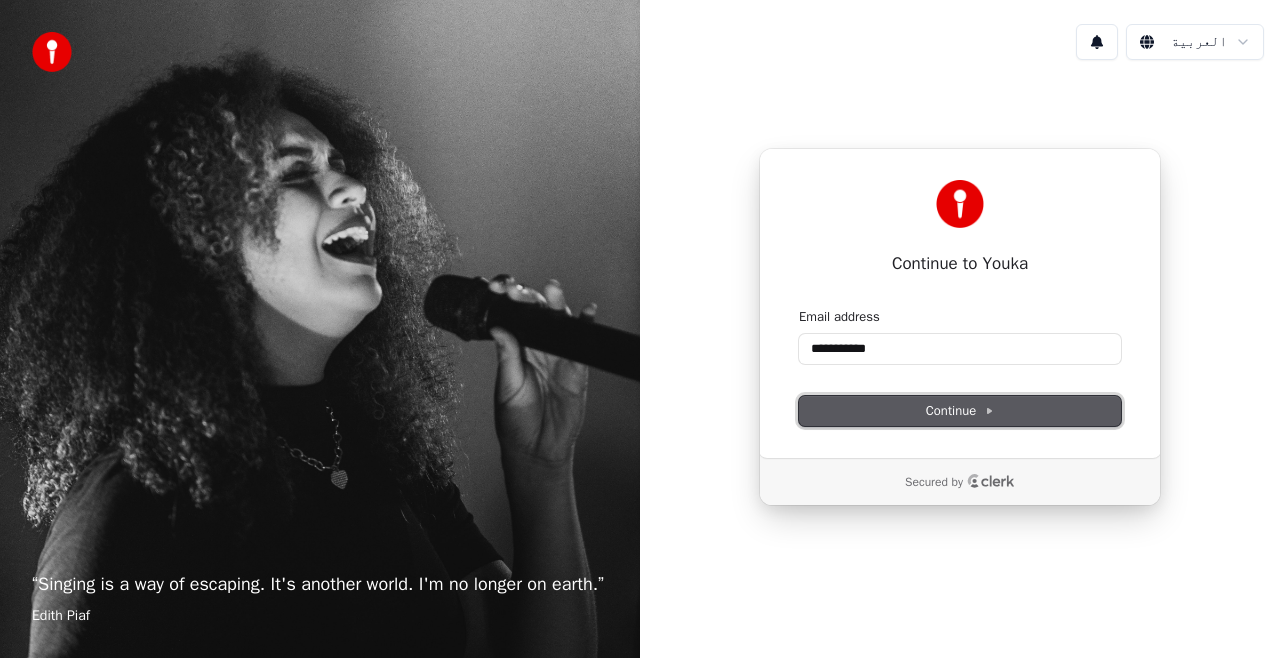 click on "Continue" at bounding box center [960, 411] 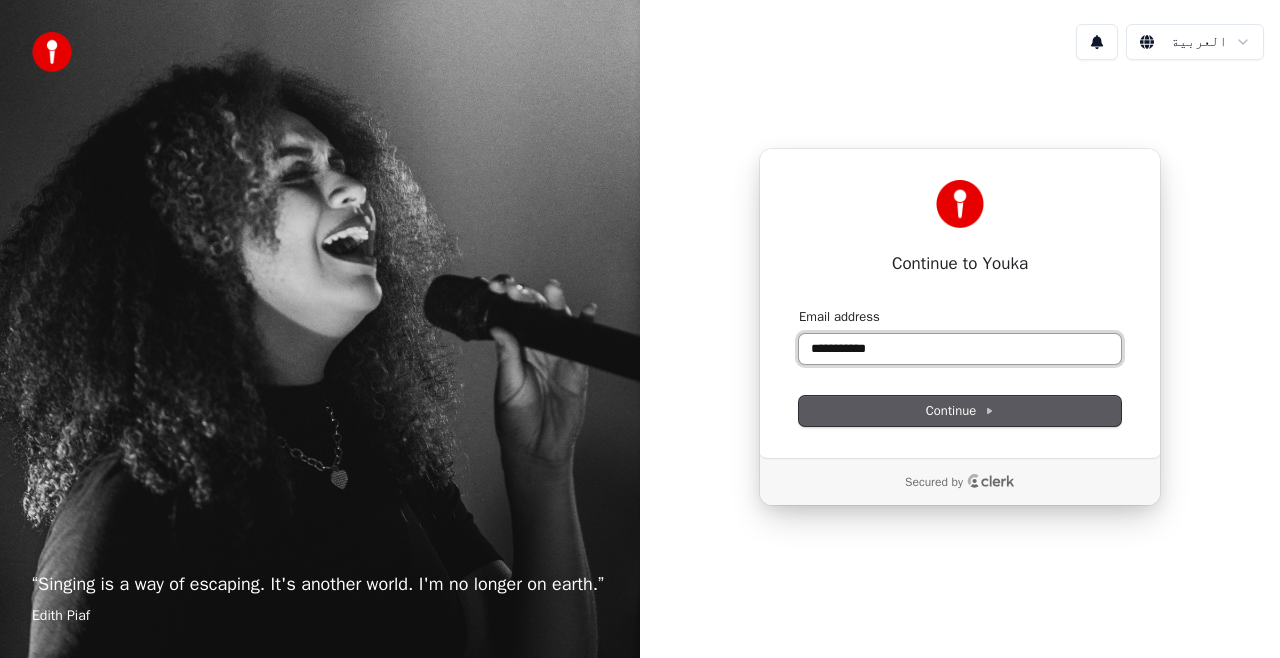 type on "**********" 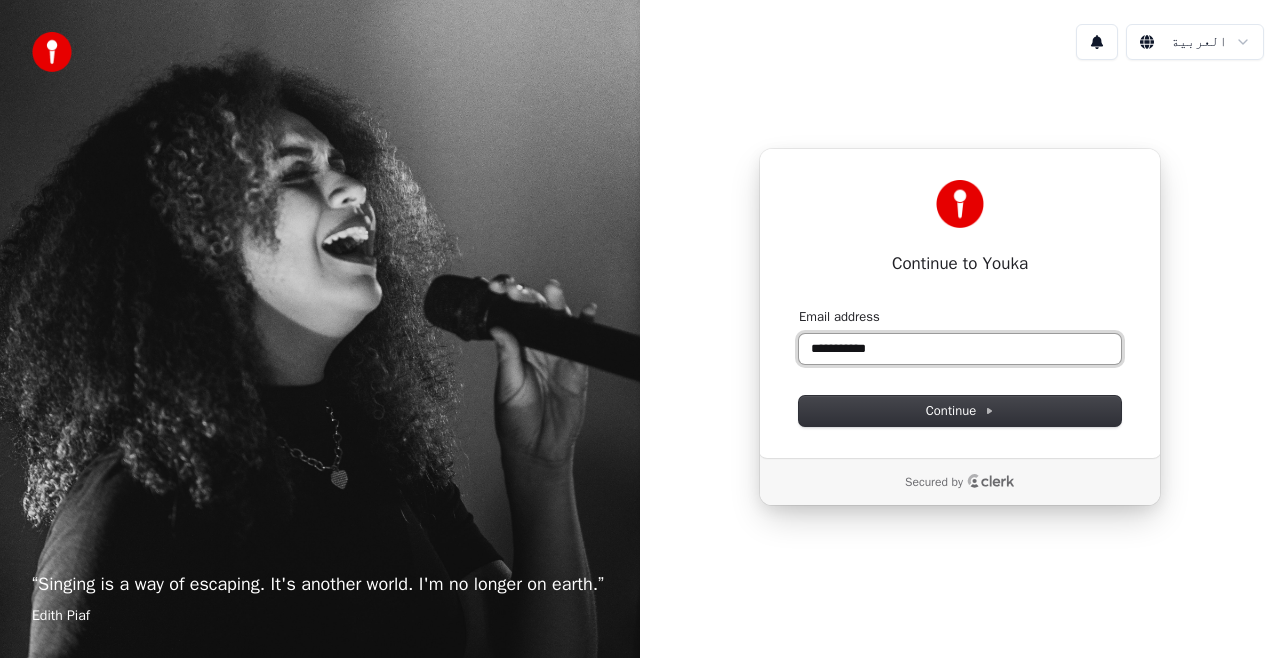 drag, startPoint x: 930, startPoint y: 344, endPoint x: 778, endPoint y: 340, distance: 152.05263 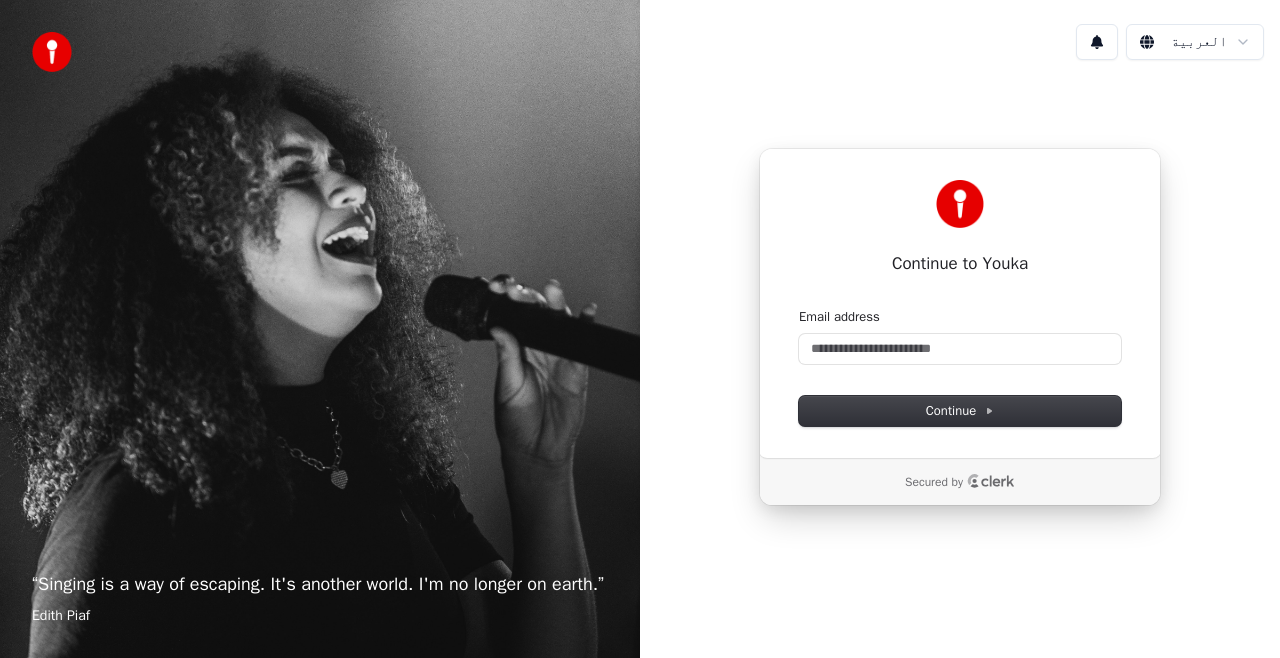 type 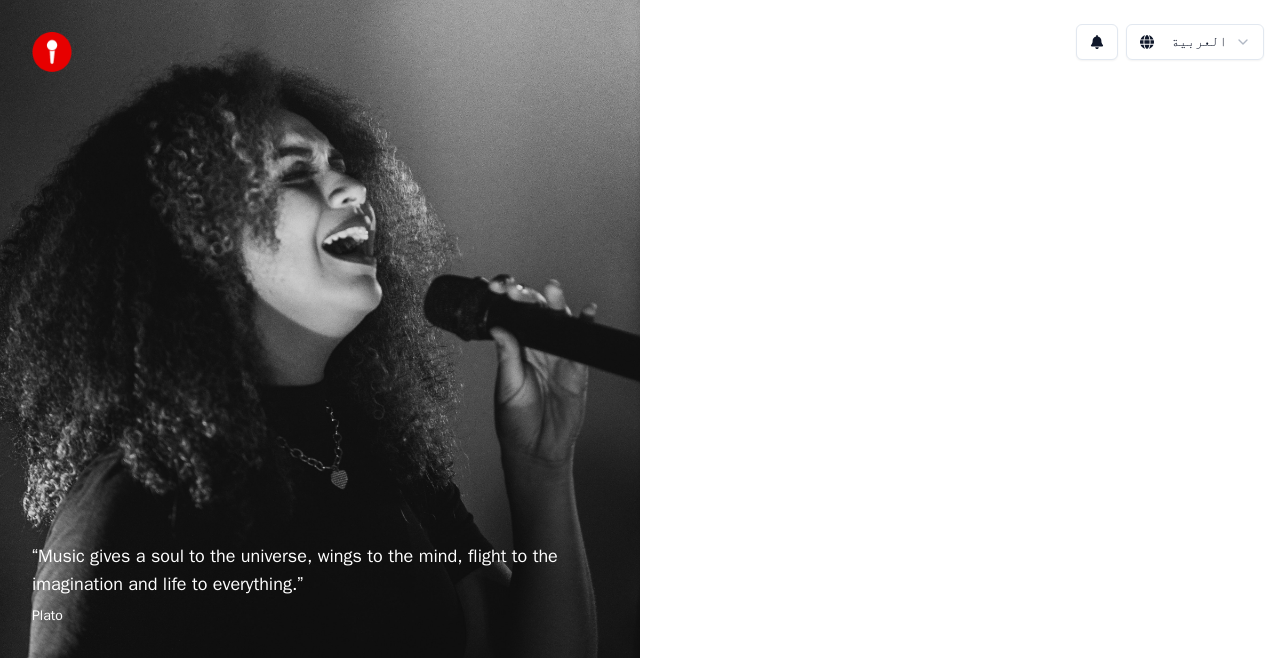 scroll, scrollTop: 0, scrollLeft: 0, axis: both 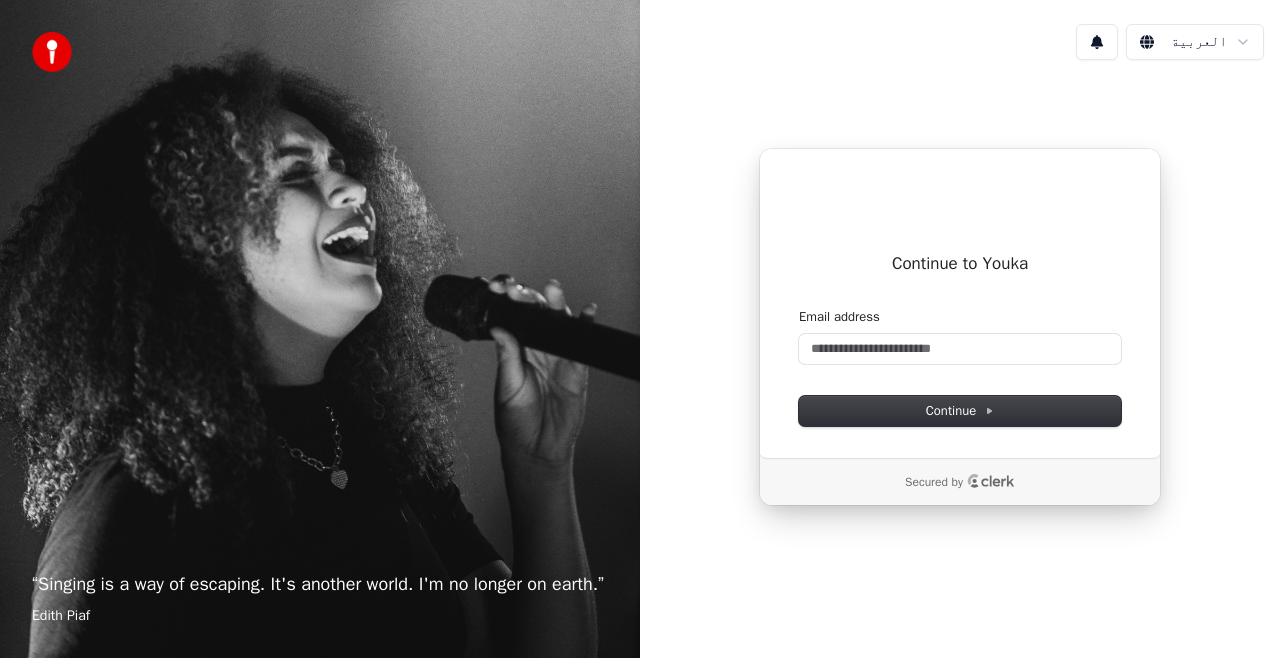 type 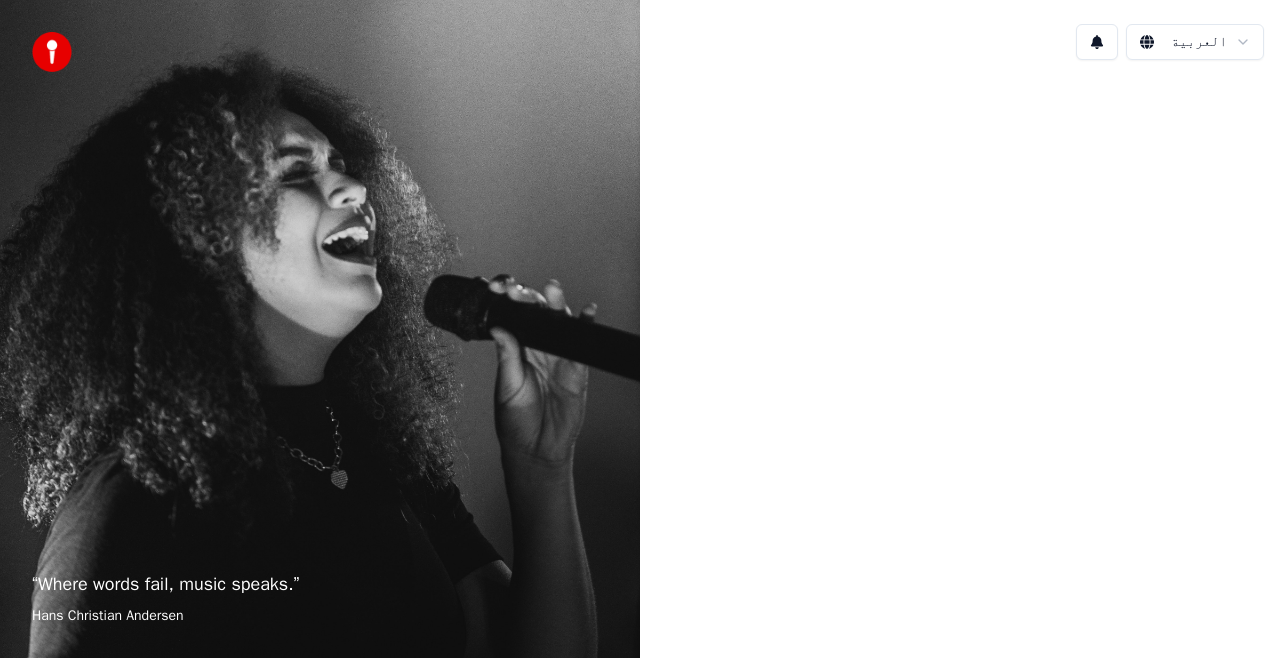 scroll, scrollTop: 0, scrollLeft: 0, axis: both 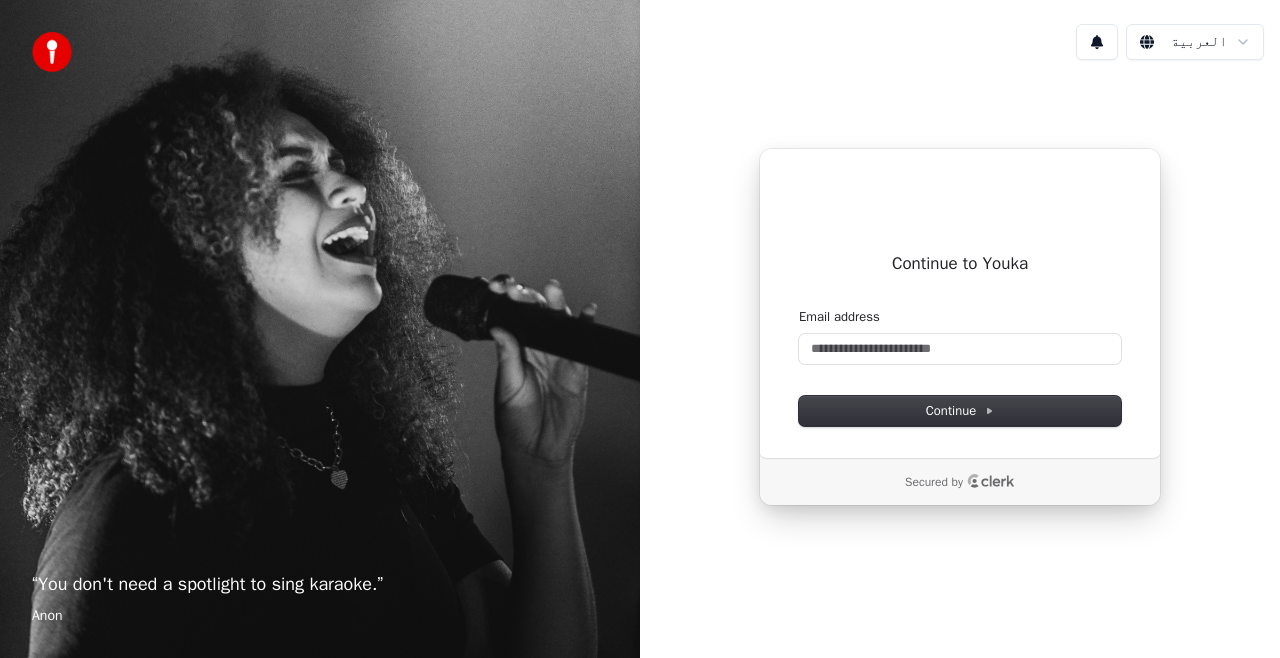 type 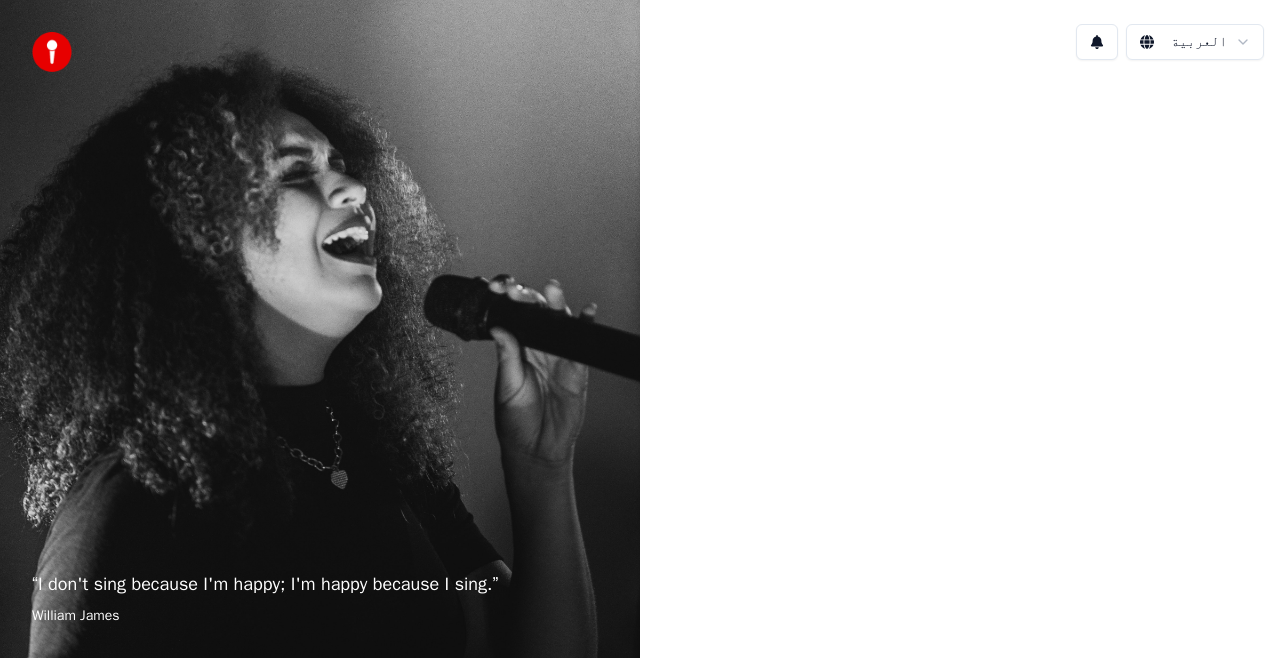 scroll, scrollTop: 0, scrollLeft: 0, axis: both 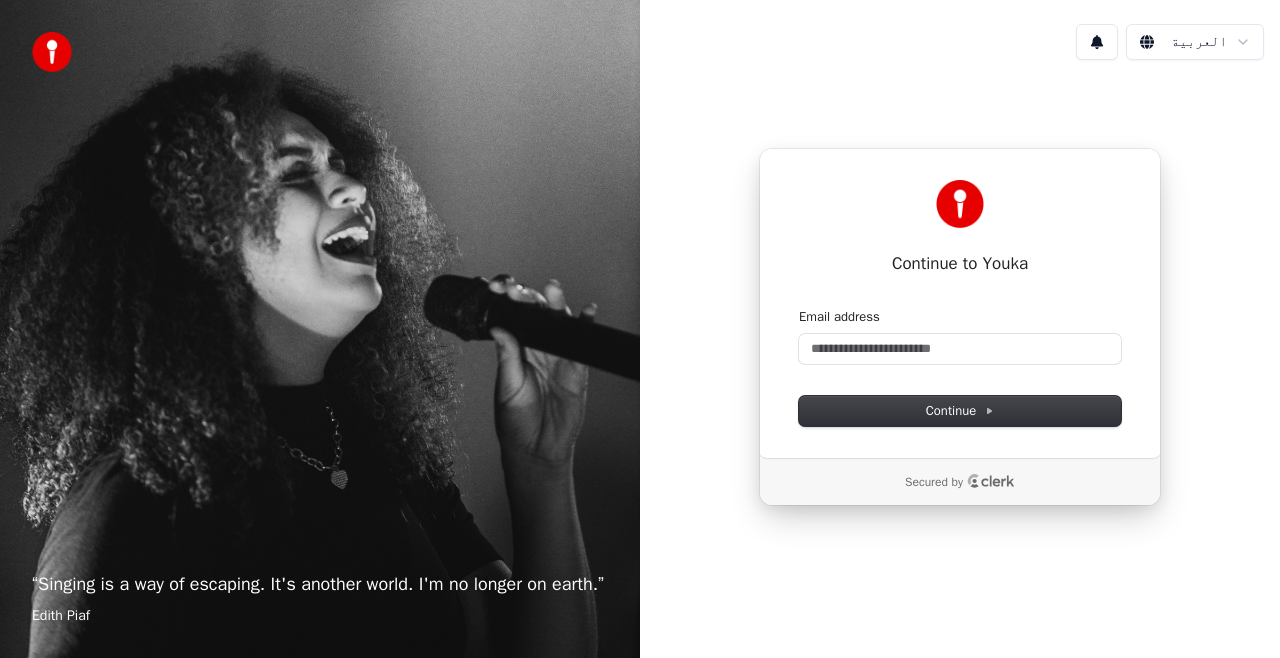 type 